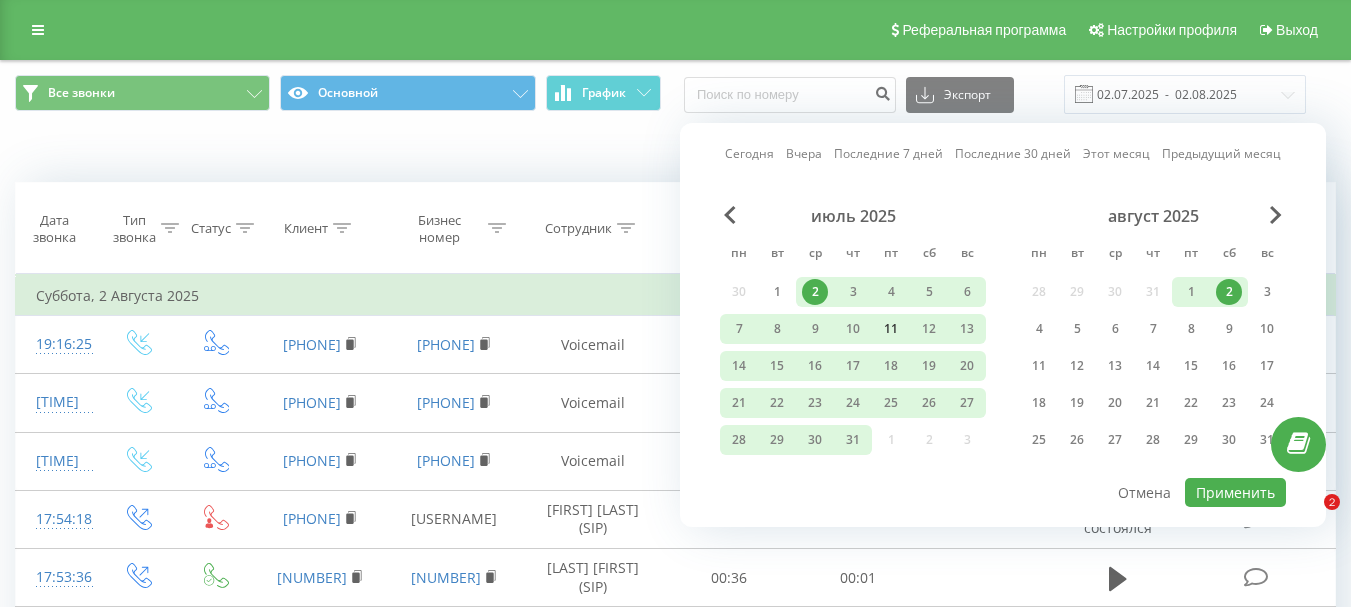 scroll, scrollTop: 0, scrollLeft: 0, axis: both 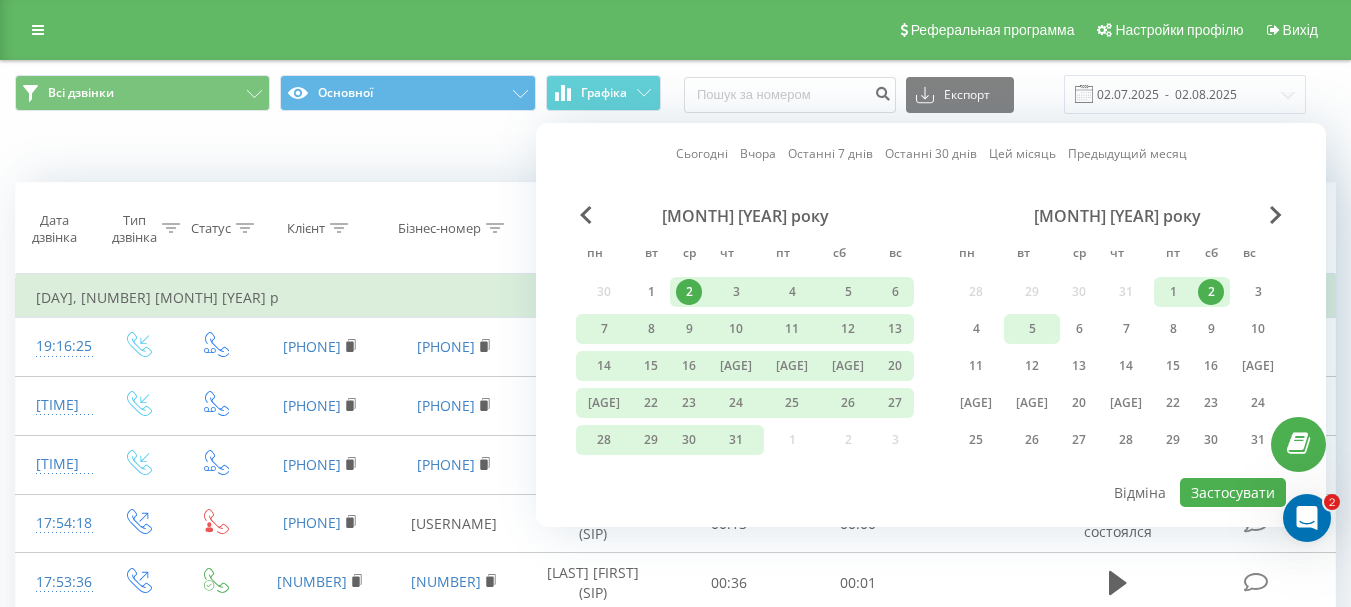 click on "5" at bounding box center (1032, 328) 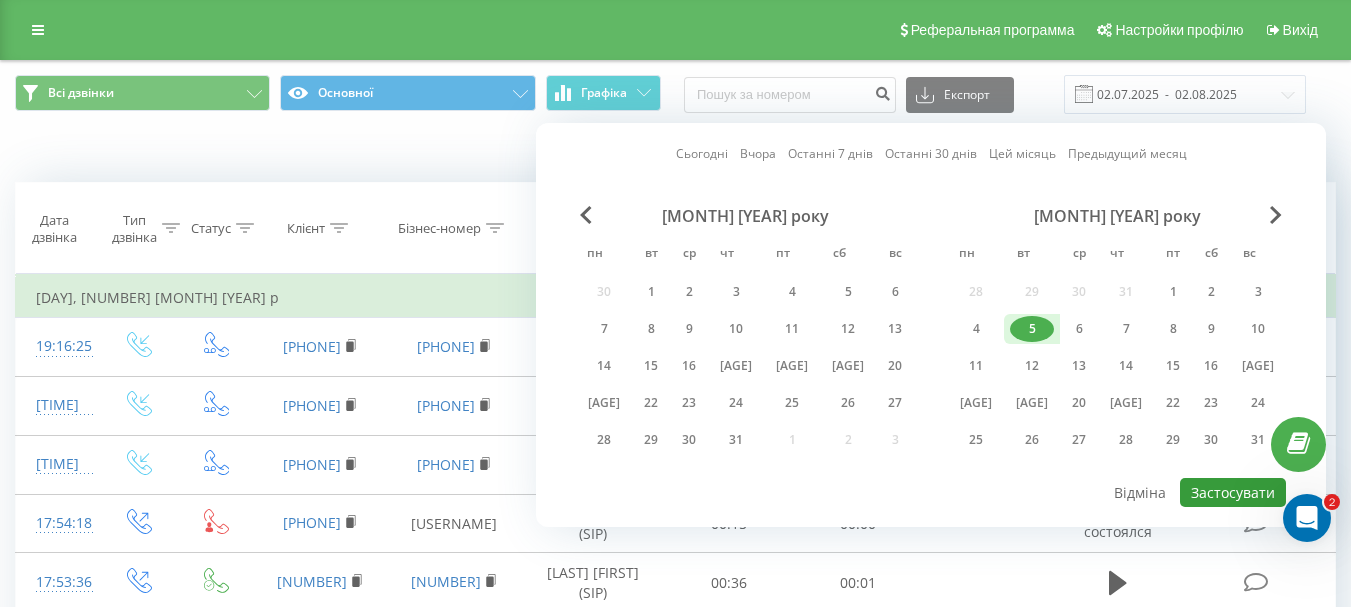 click on "Застосувати" at bounding box center [1233, 492] 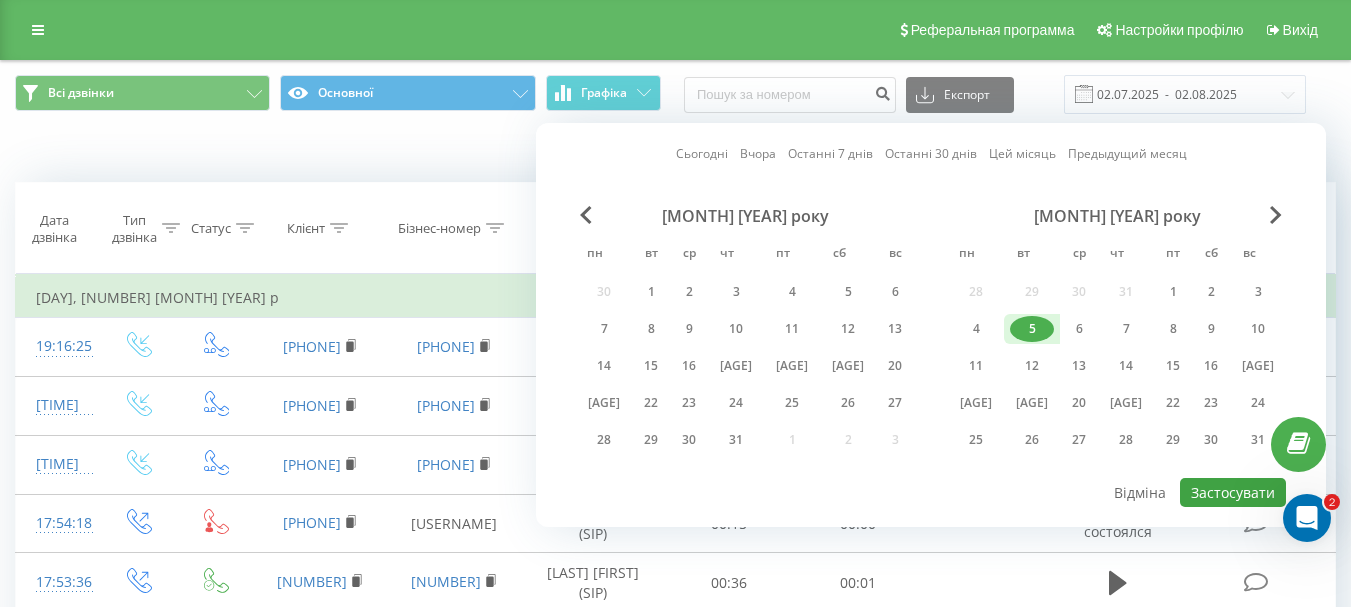 type on "05.08.2025  -  05.08.2025" 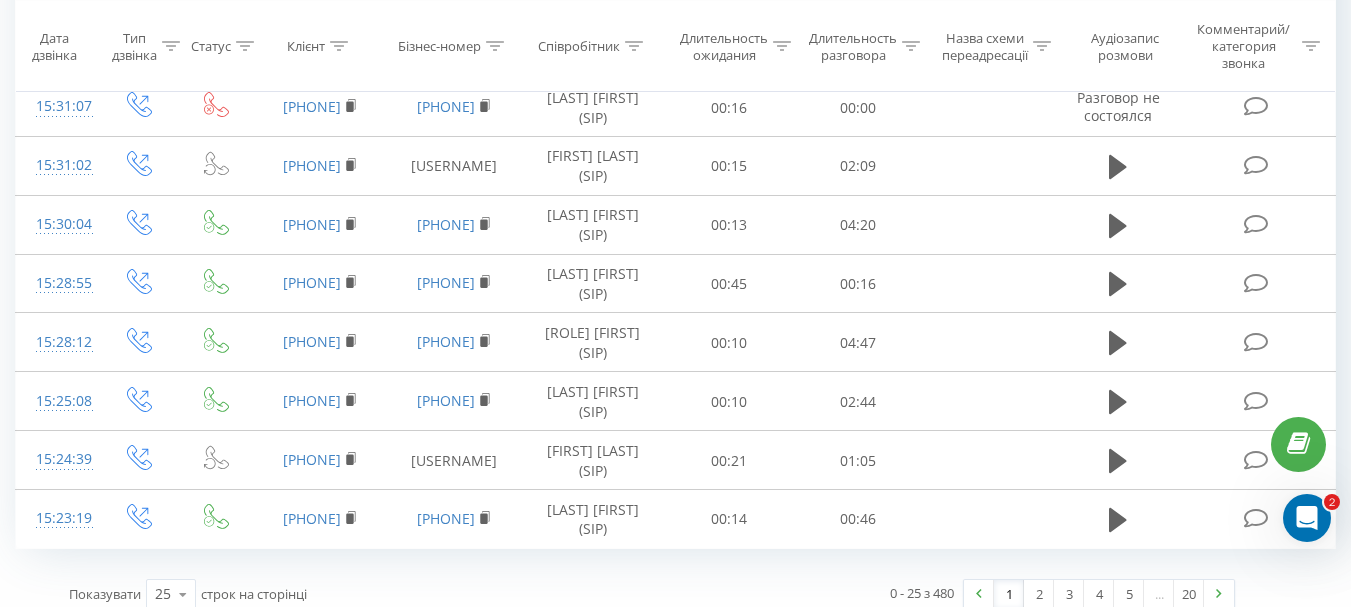 scroll, scrollTop: 1256, scrollLeft: 0, axis: vertical 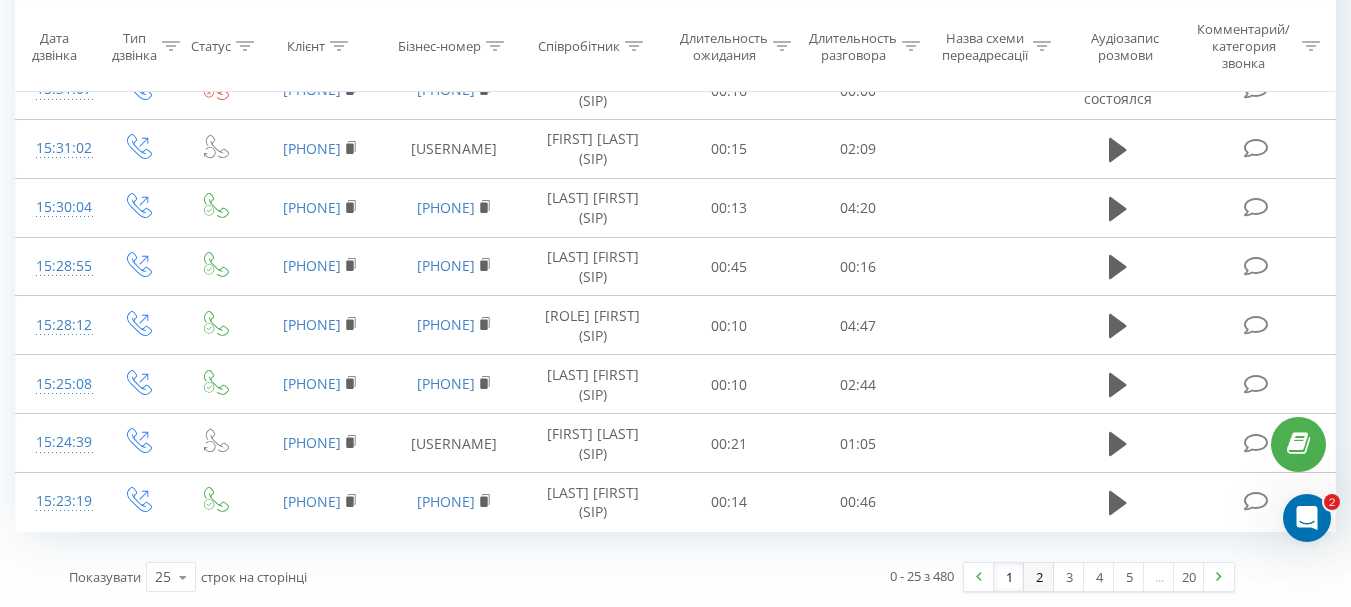 click on "2" at bounding box center [1039, 577] 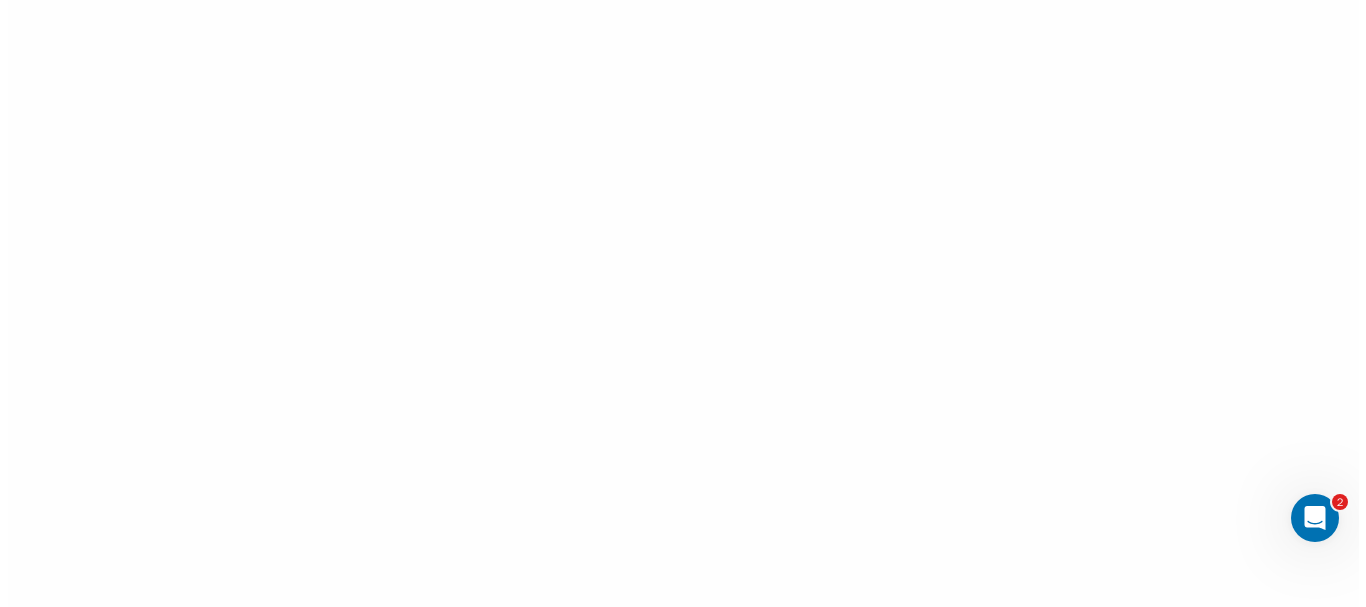 scroll, scrollTop: 0, scrollLeft: 0, axis: both 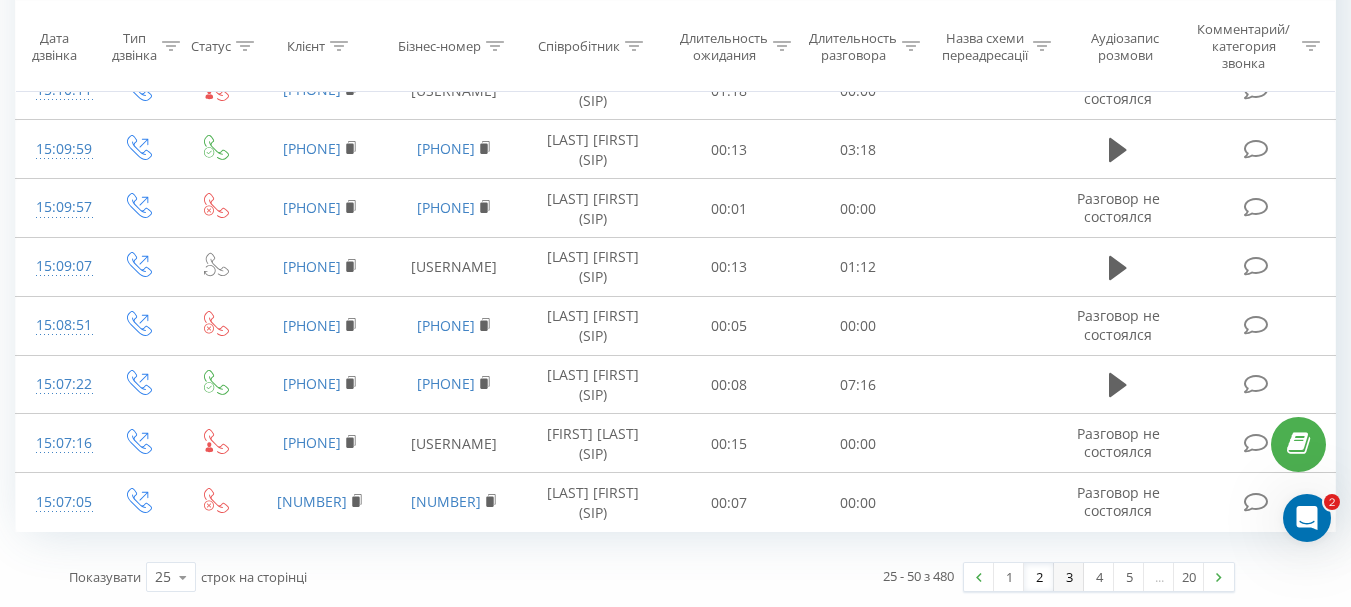 click on "3" at bounding box center [1069, 577] 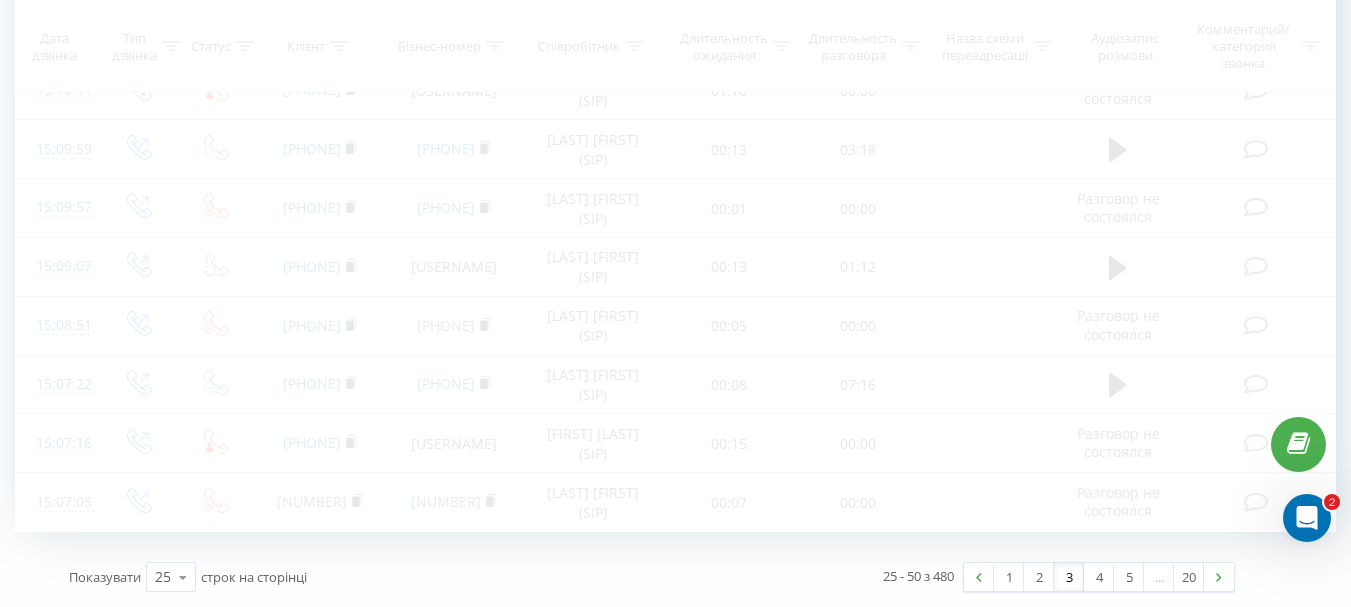 scroll, scrollTop: 1255, scrollLeft: 0, axis: vertical 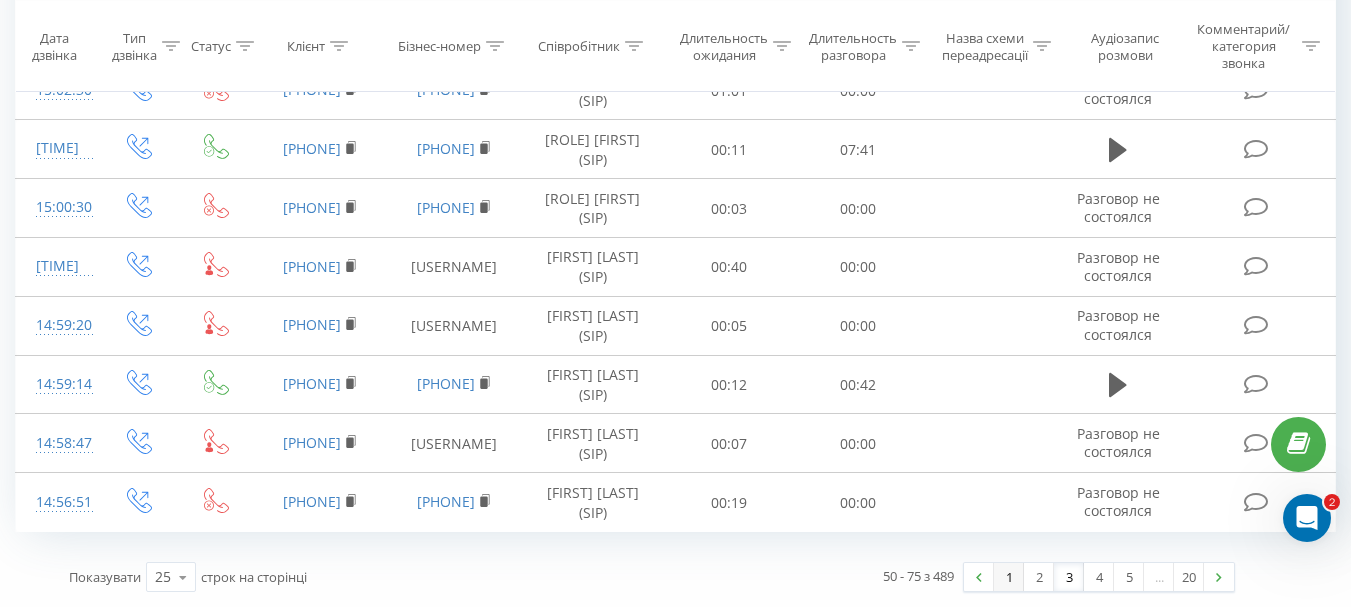 click on "1" at bounding box center [1009, 577] 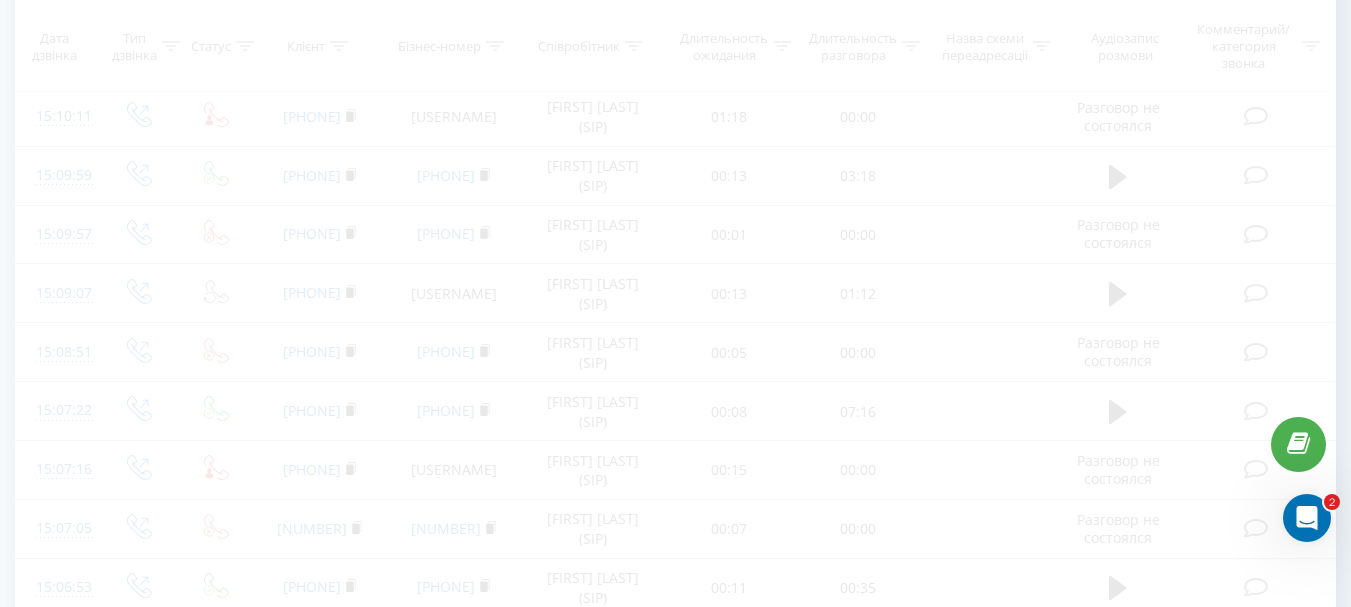 scroll, scrollTop: 132, scrollLeft: 0, axis: vertical 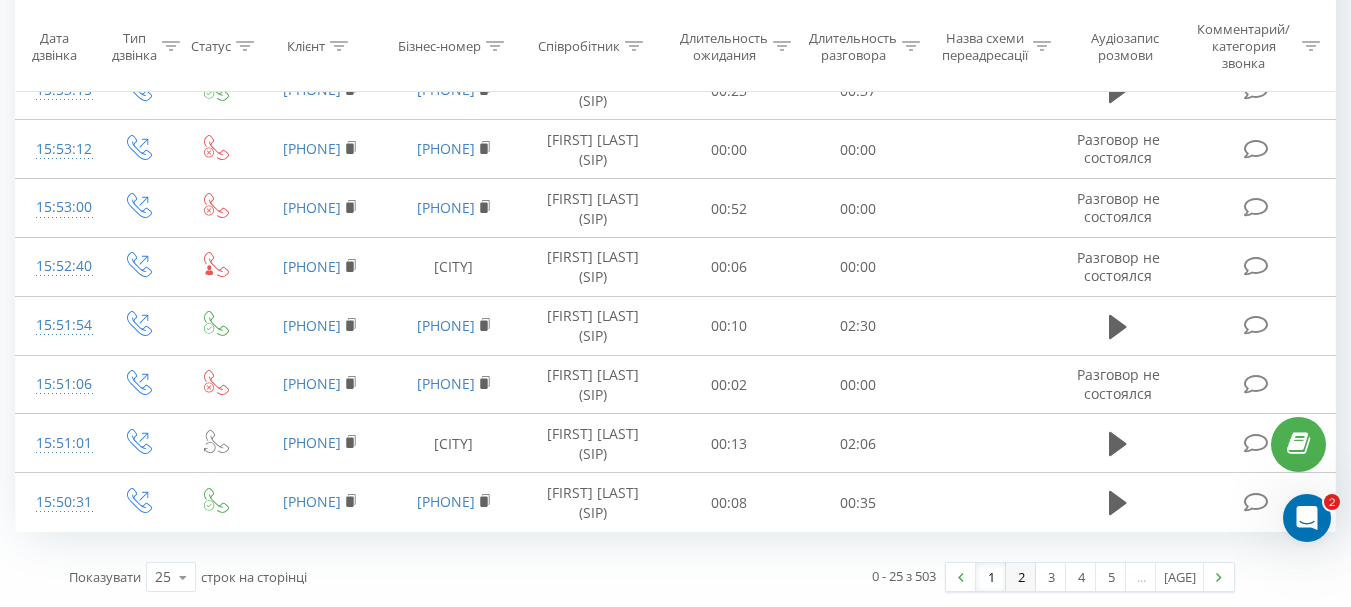 click on "2" at bounding box center [1021, 577] 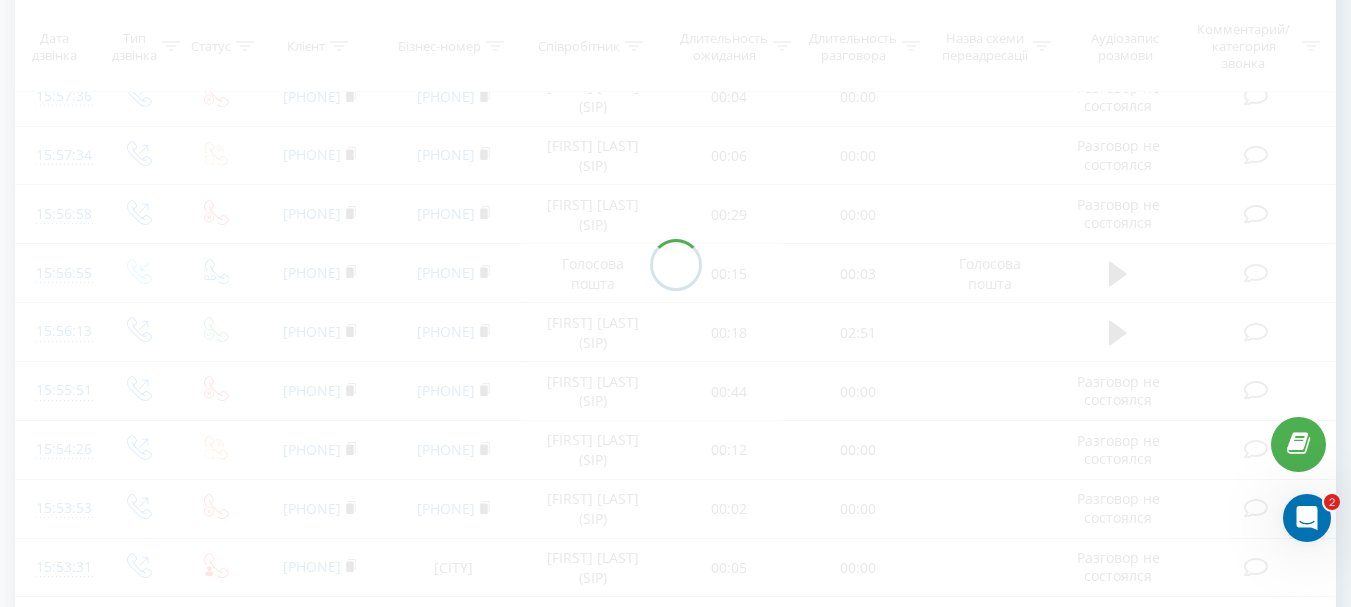 scroll, scrollTop: 132, scrollLeft: 0, axis: vertical 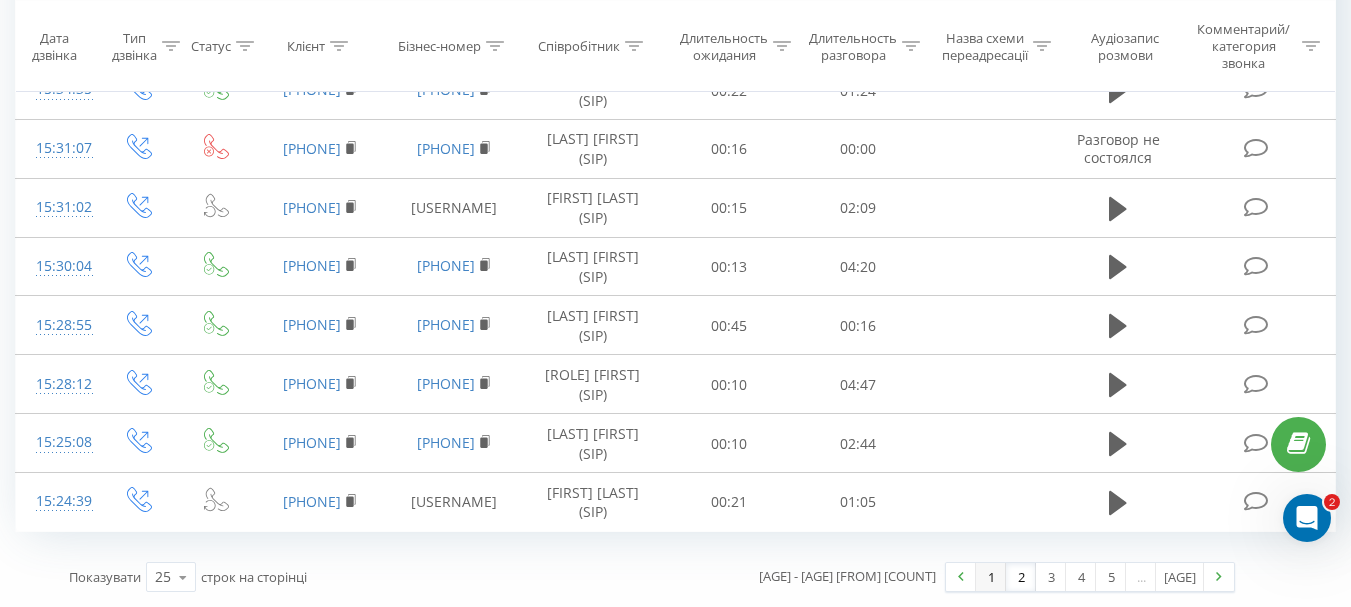 click on "1" at bounding box center [991, 577] 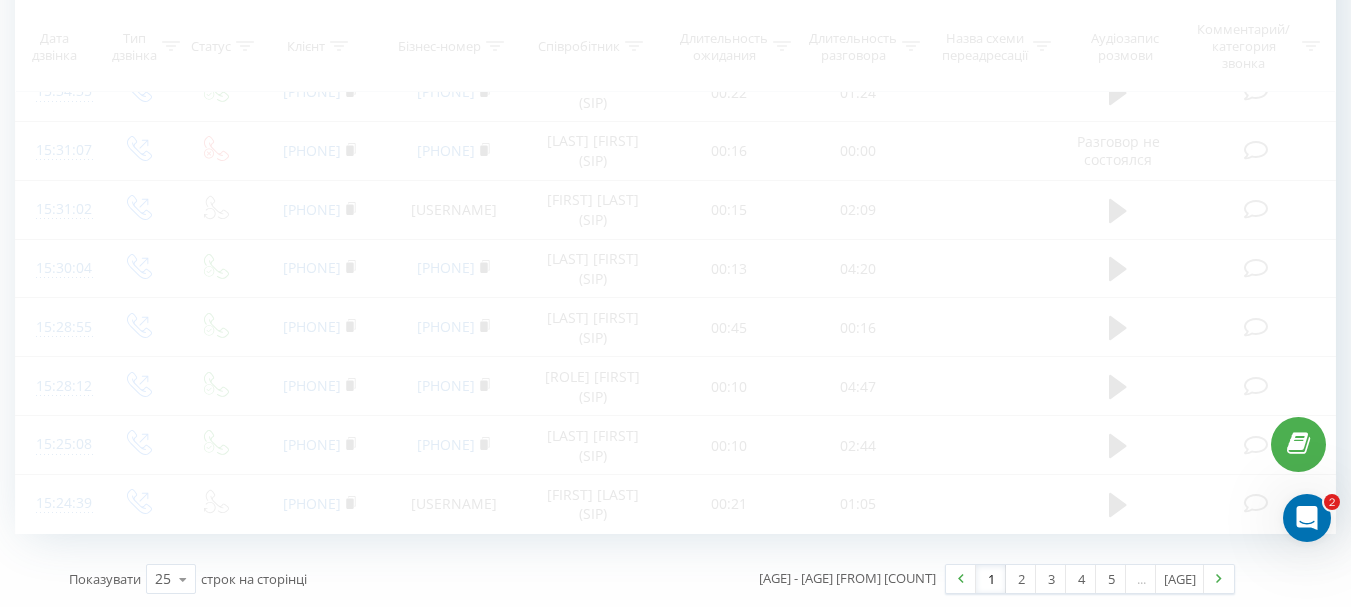 scroll, scrollTop: 132, scrollLeft: 0, axis: vertical 